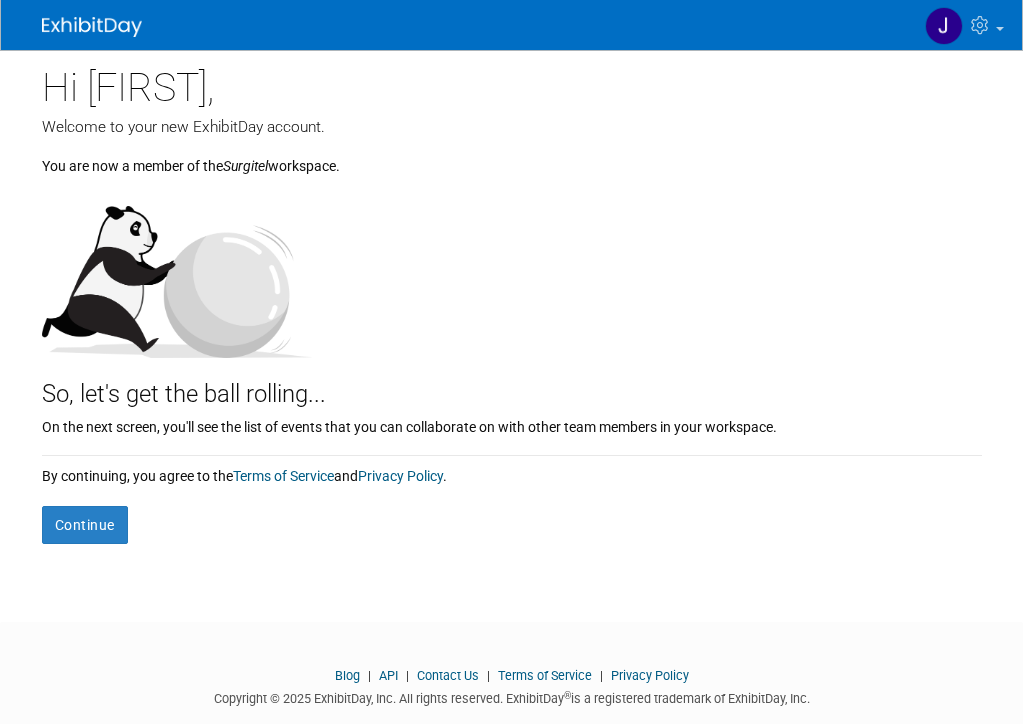 scroll, scrollTop: 0, scrollLeft: 0, axis: both 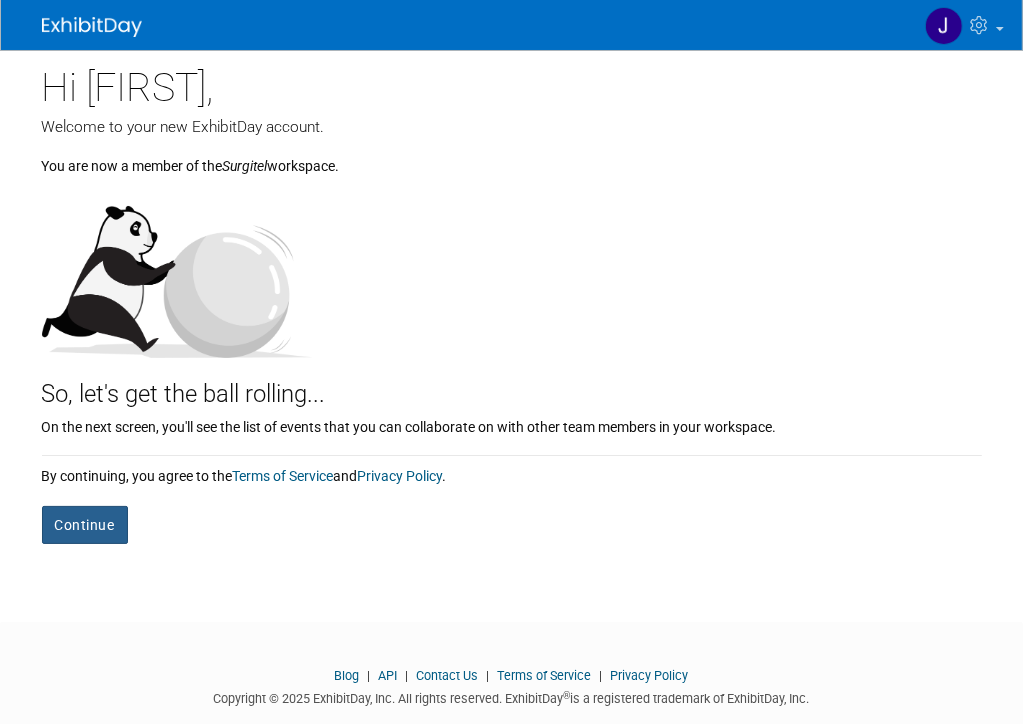 click on "Continue" at bounding box center (85, 525) 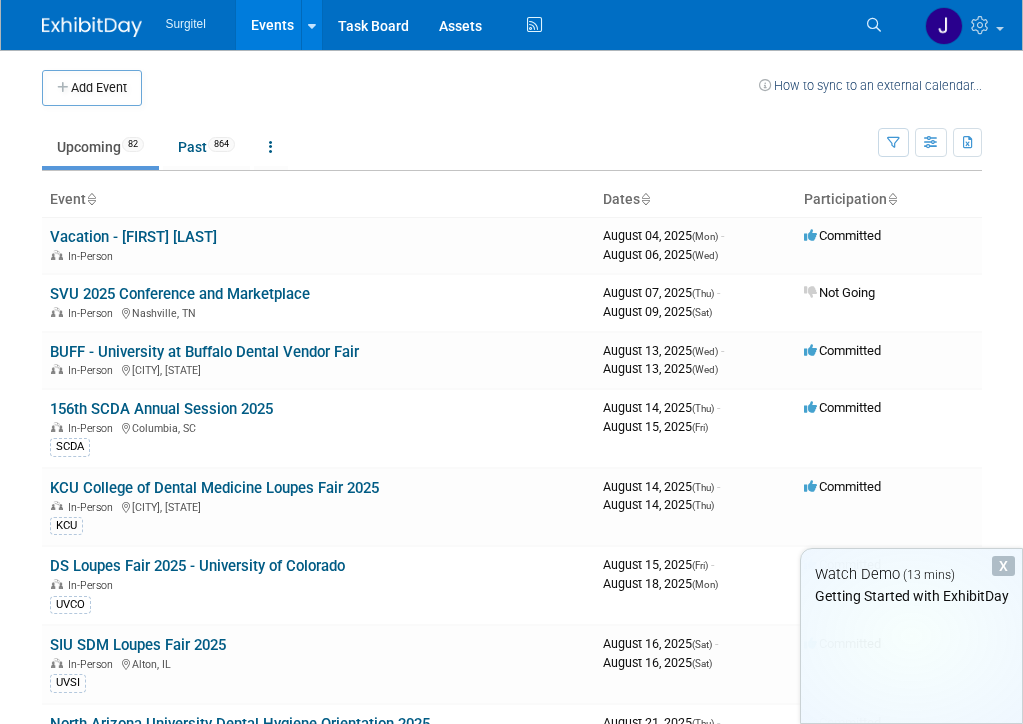 scroll, scrollTop: 0, scrollLeft: 0, axis: both 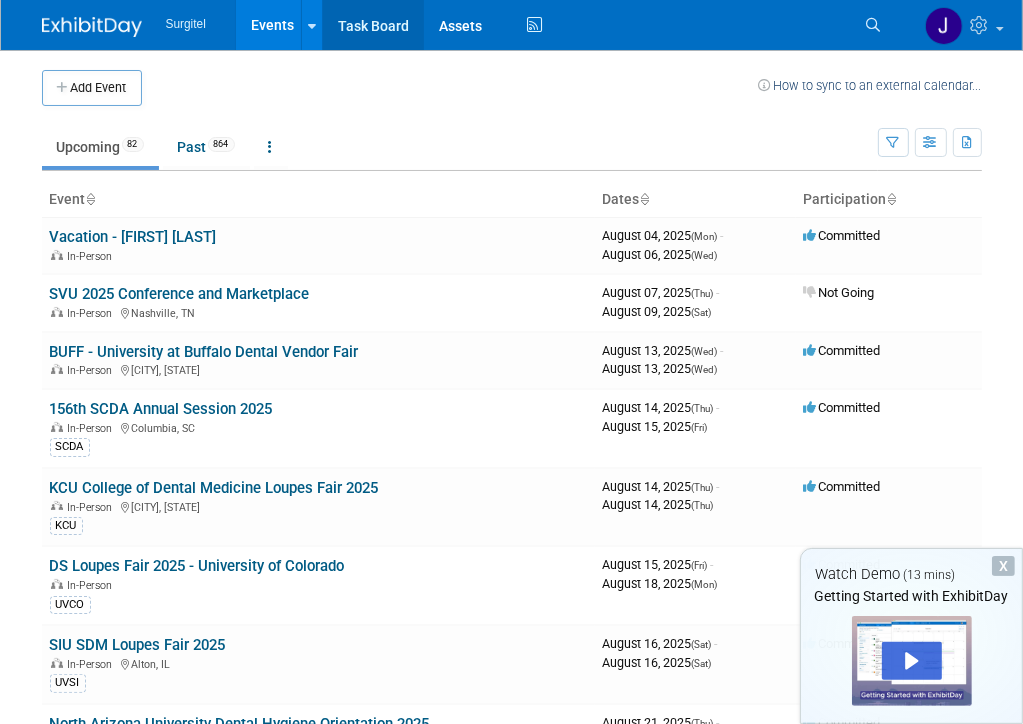click on "Task Board" at bounding box center [373, 25] 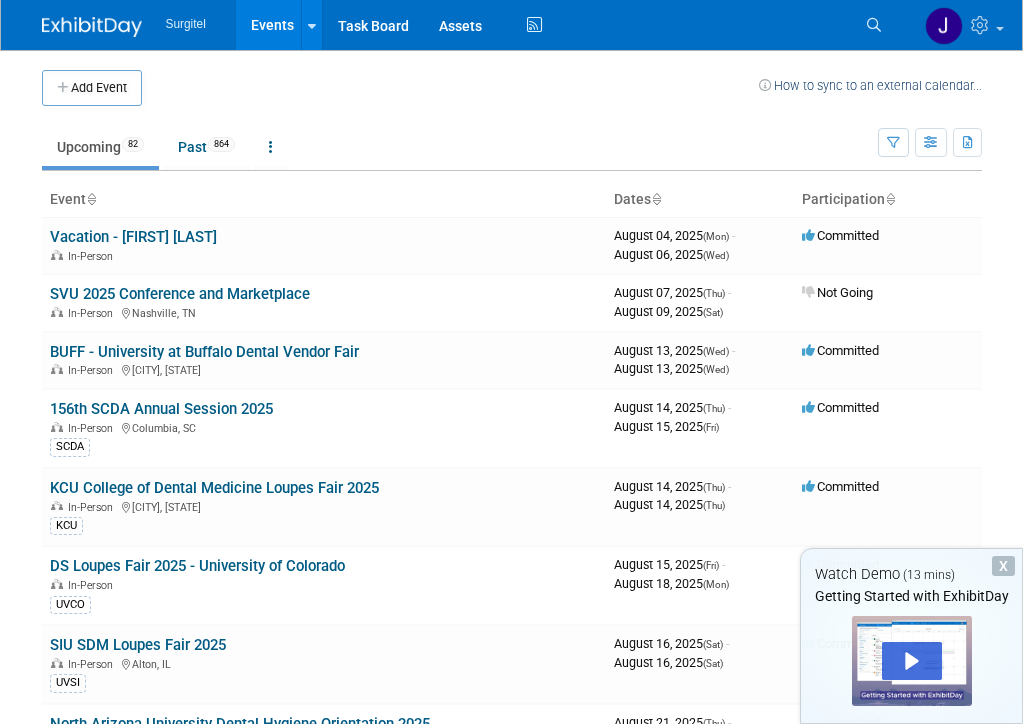 scroll, scrollTop: 0, scrollLeft: 0, axis: both 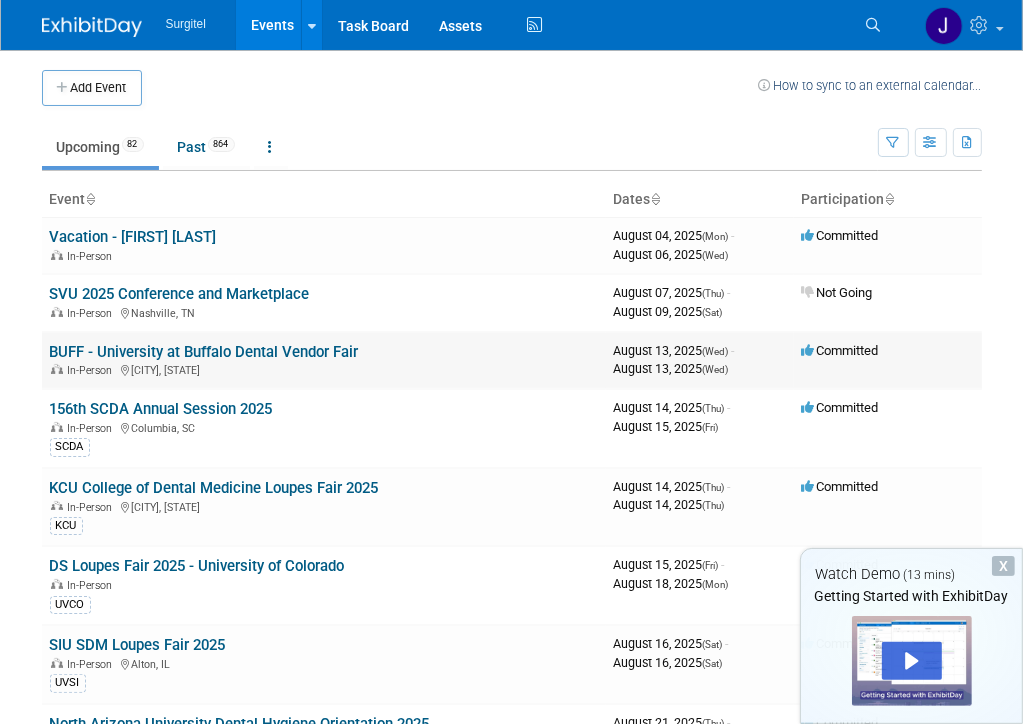 click on "BUFF - University at Buffalo Dental Vendor Fair" at bounding box center (204, 352) 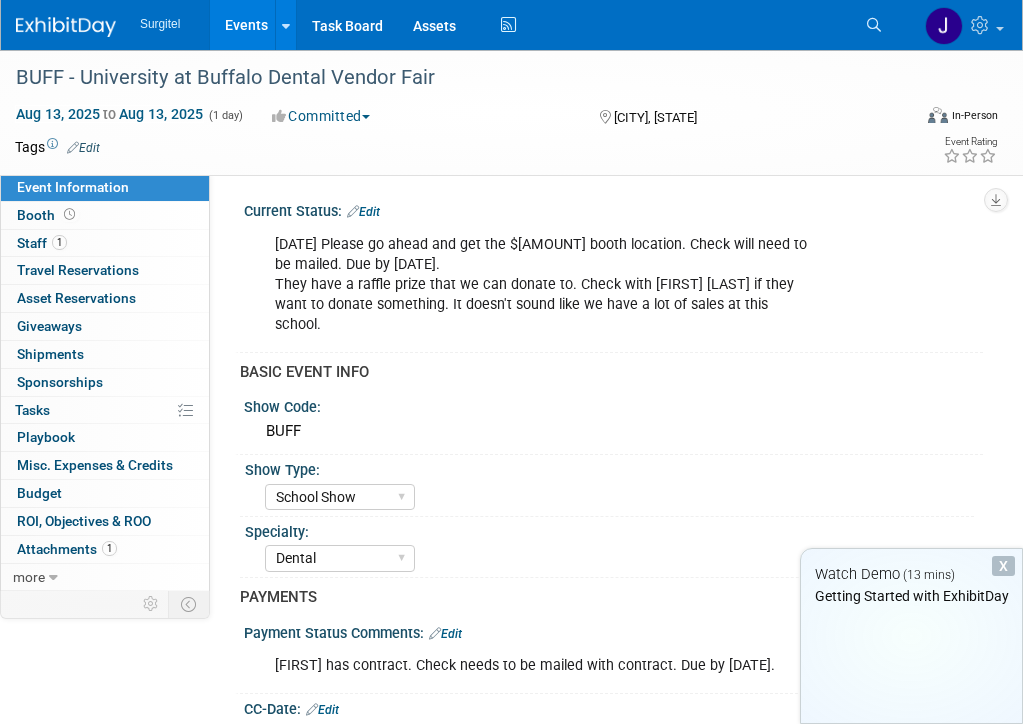 select on "School Show" 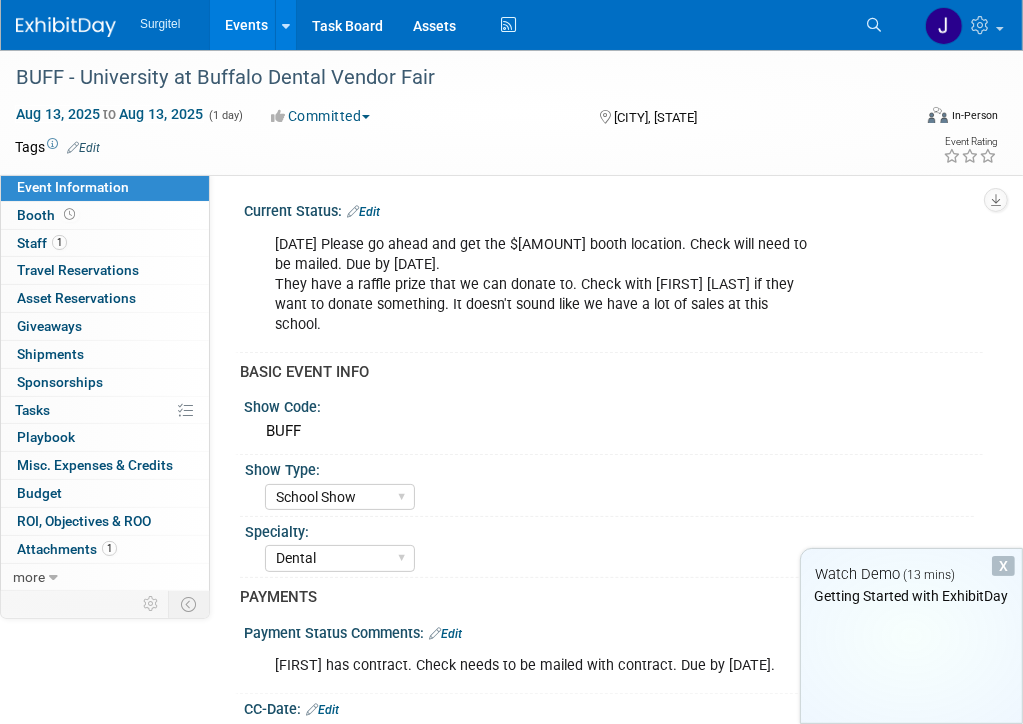 scroll, scrollTop: 0, scrollLeft: 0, axis: both 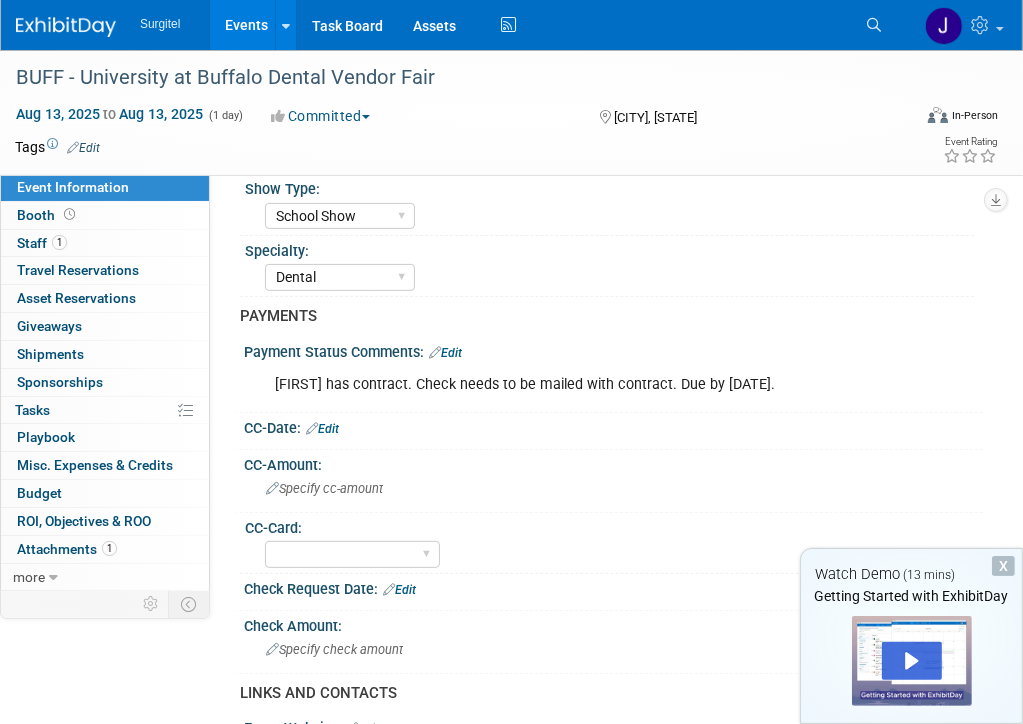 click on "Committed" at bounding box center [321, 116] 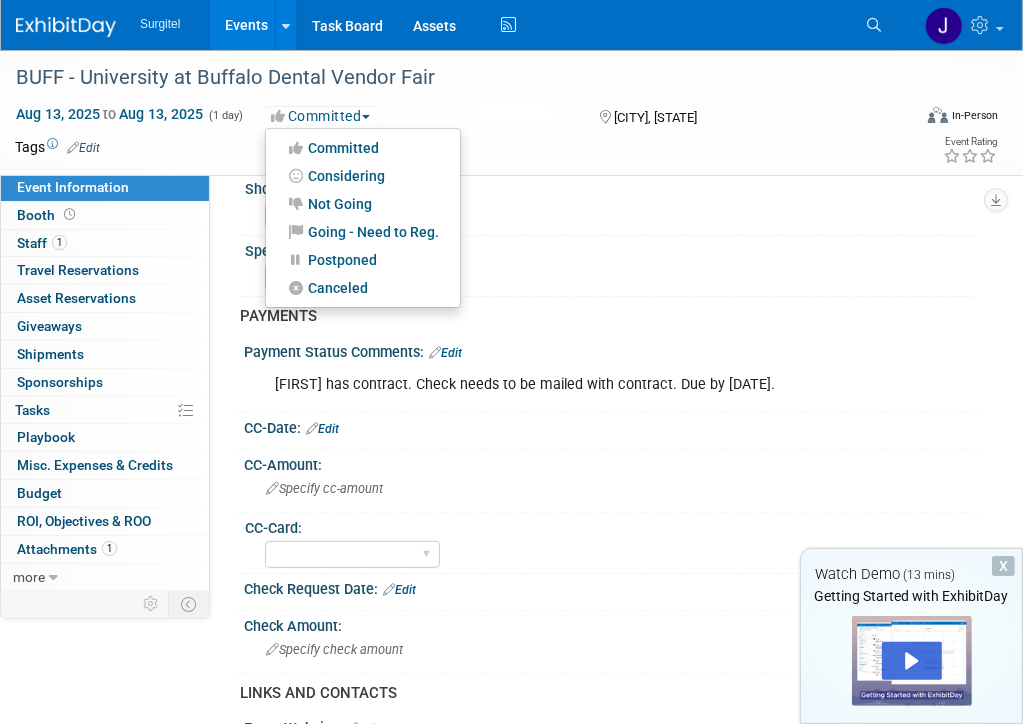 click on "Committed
Committed
Considering
Not Going
Going - Need to Reg.
Postponed
Canceled" at bounding box center [416, 115] 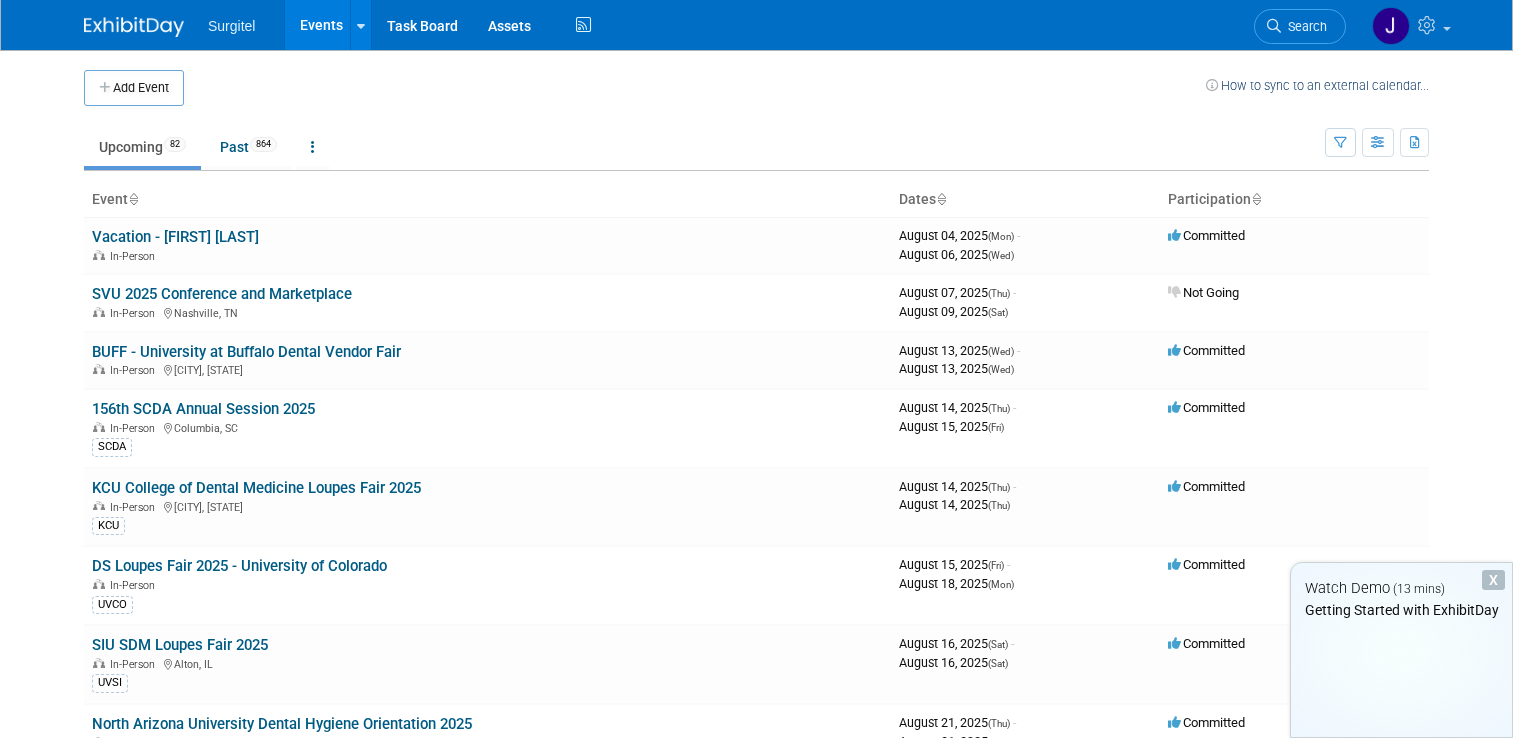 scroll, scrollTop: 0, scrollLeft: 0, axis: both 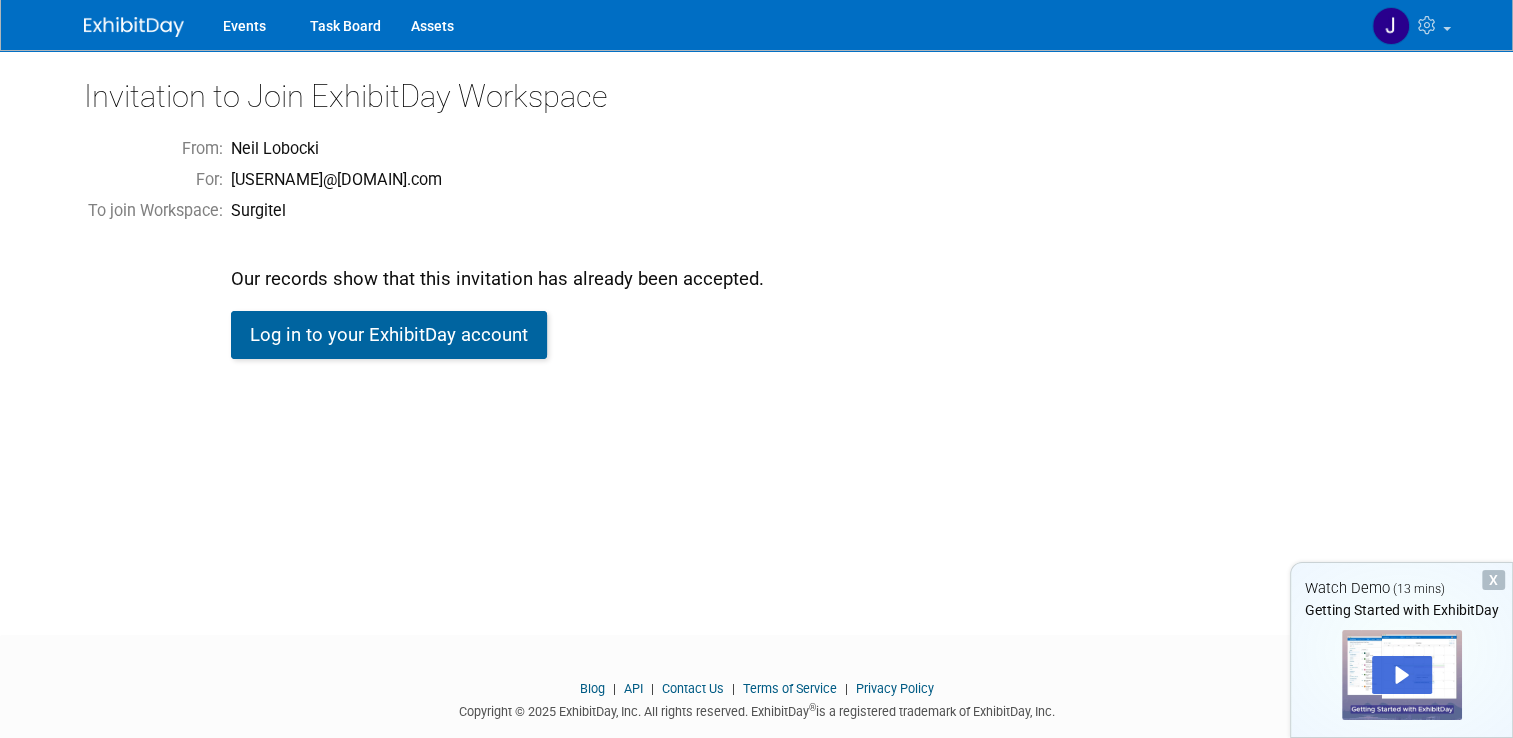 click on "Log in to your ExhibitDay account" at bounding box center [389, 335] 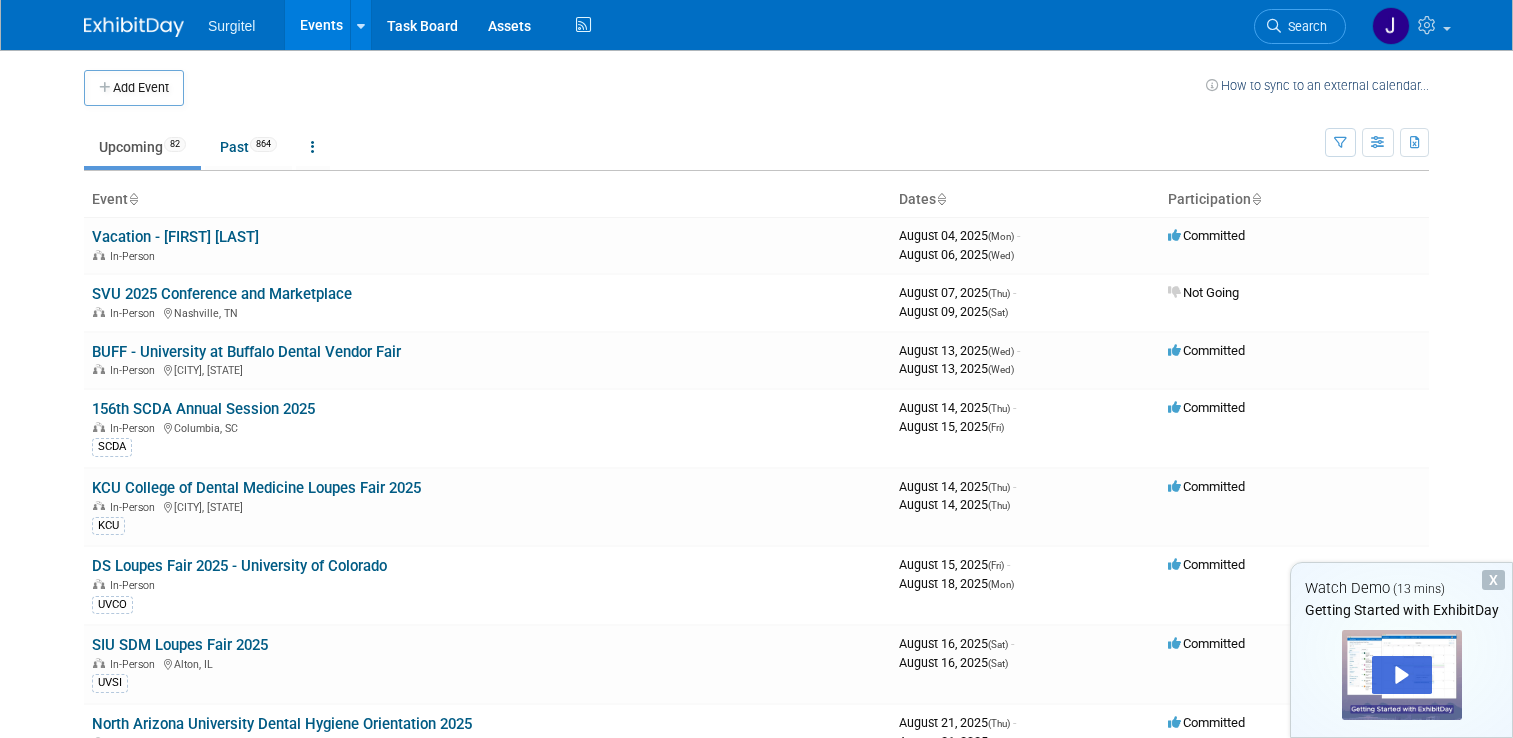 scroll, scrollTop: 0, scrollLeft: 0, axis: both 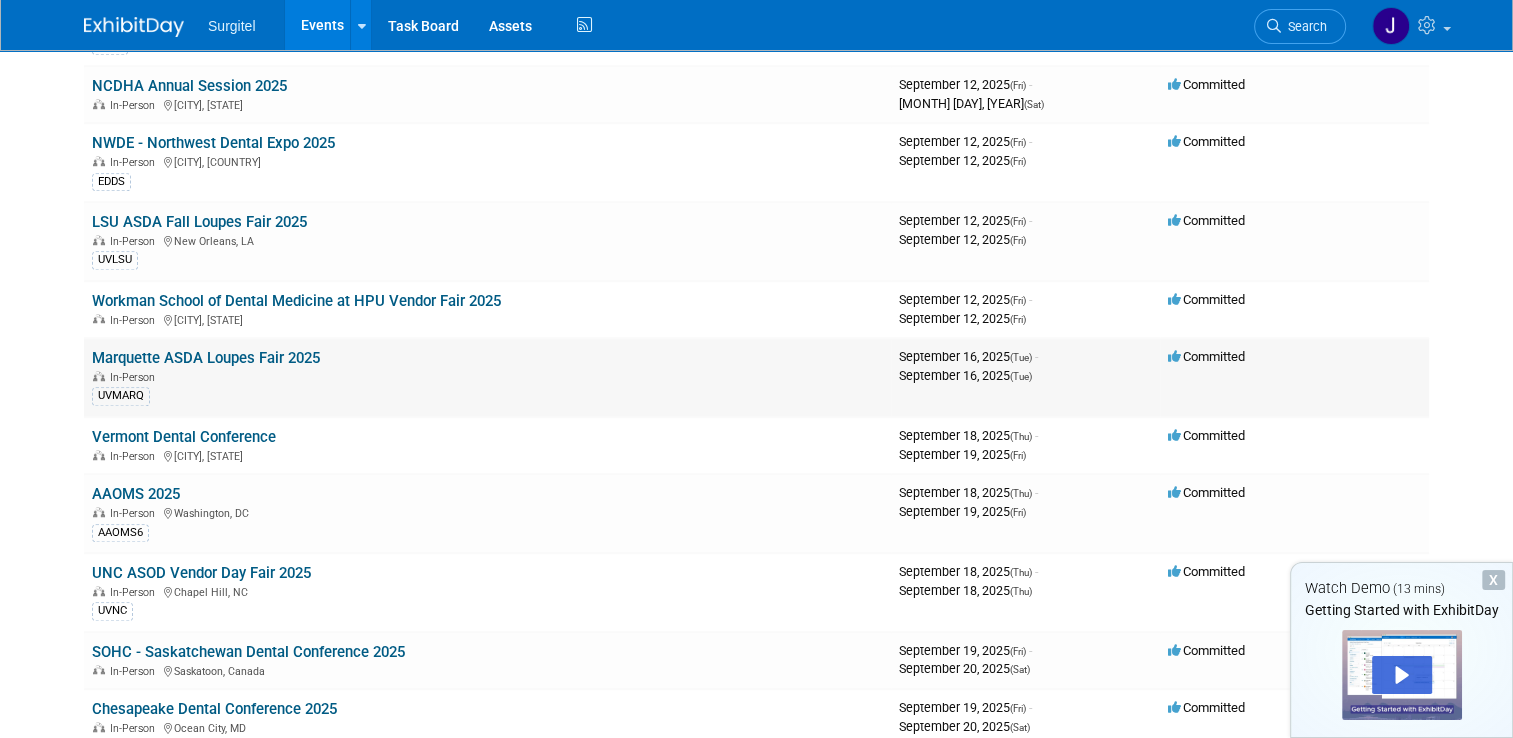click on "Marquette ASDA Loupes Fair 2025" at bounding box center [206, 358] 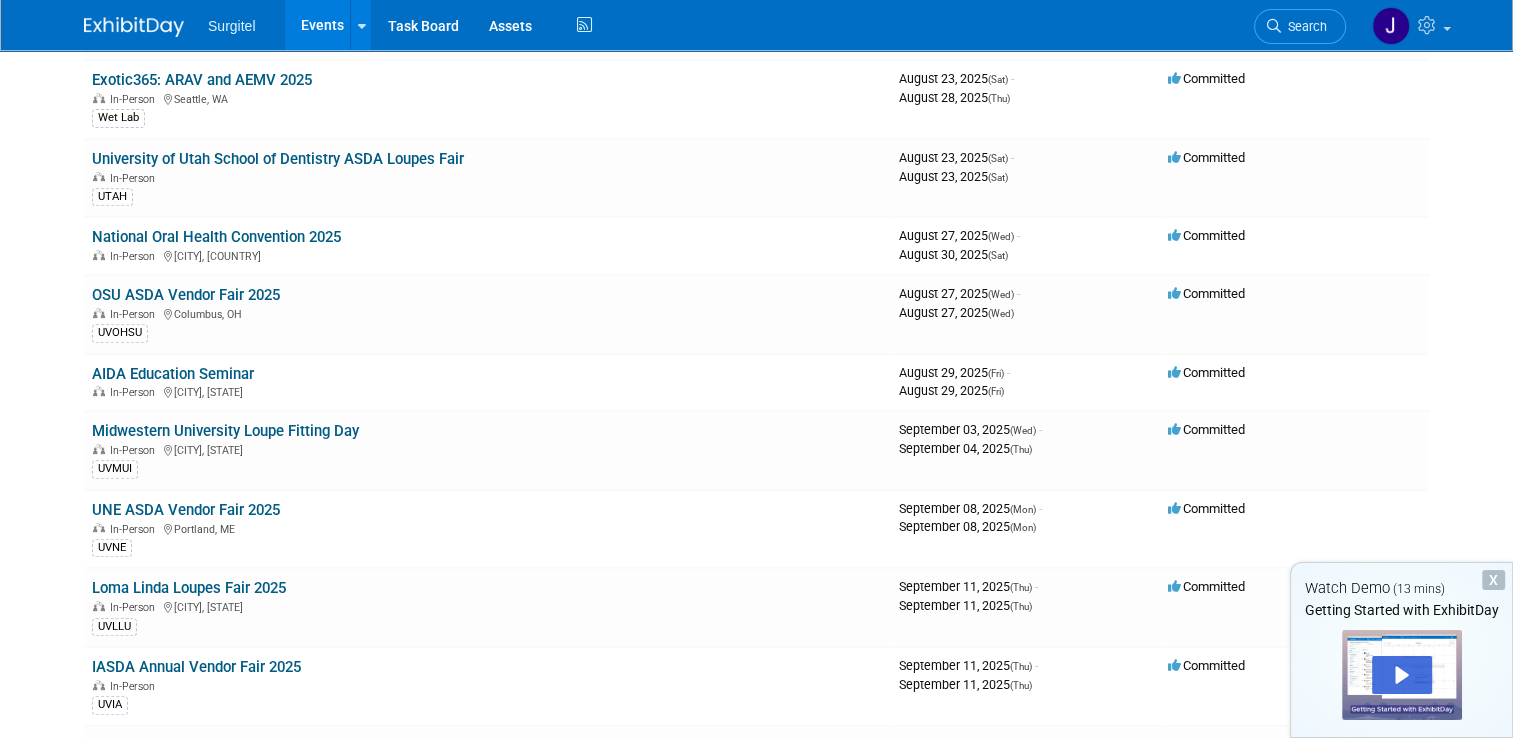 scroll, scrollTop: 0, scrollLeft: 0, axis: both 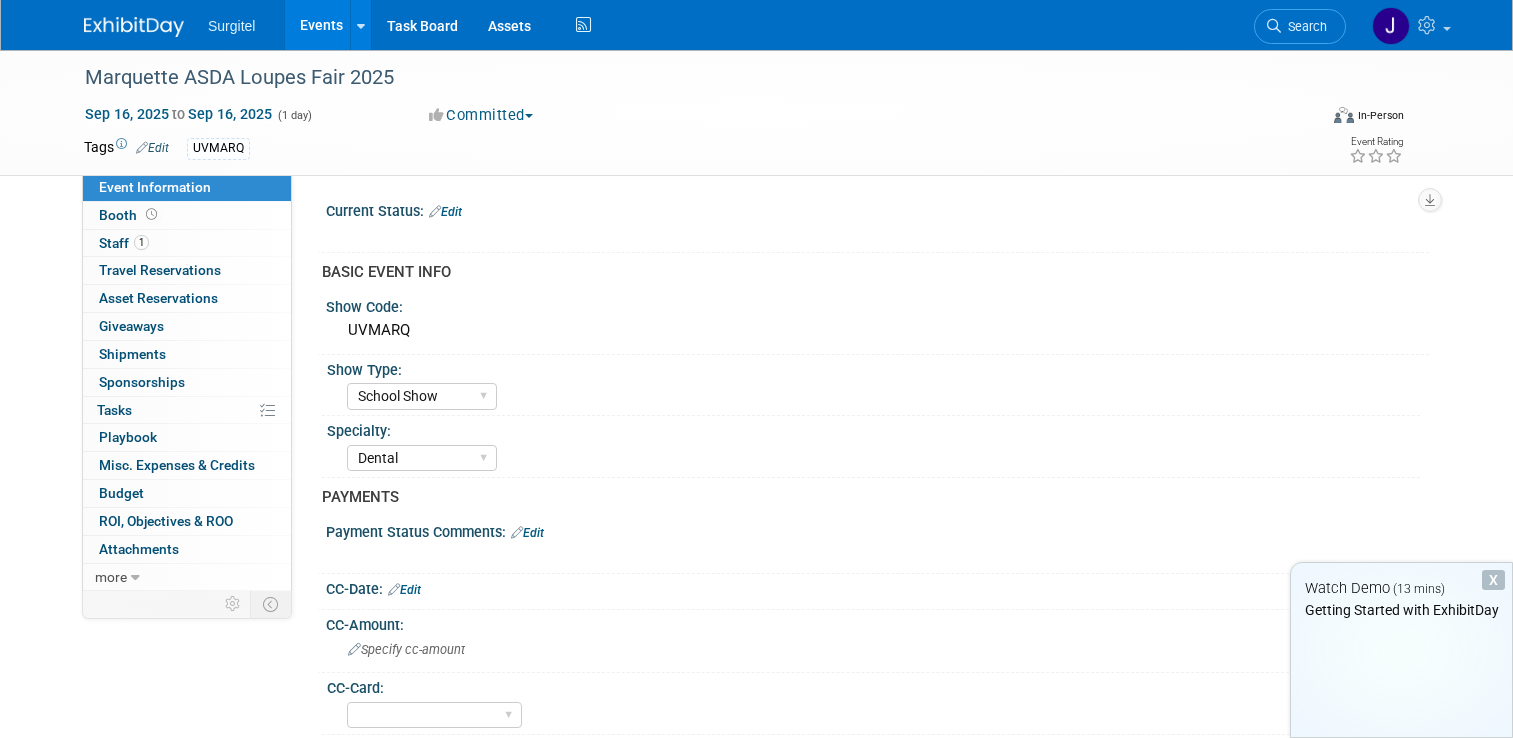 select on "School Show" 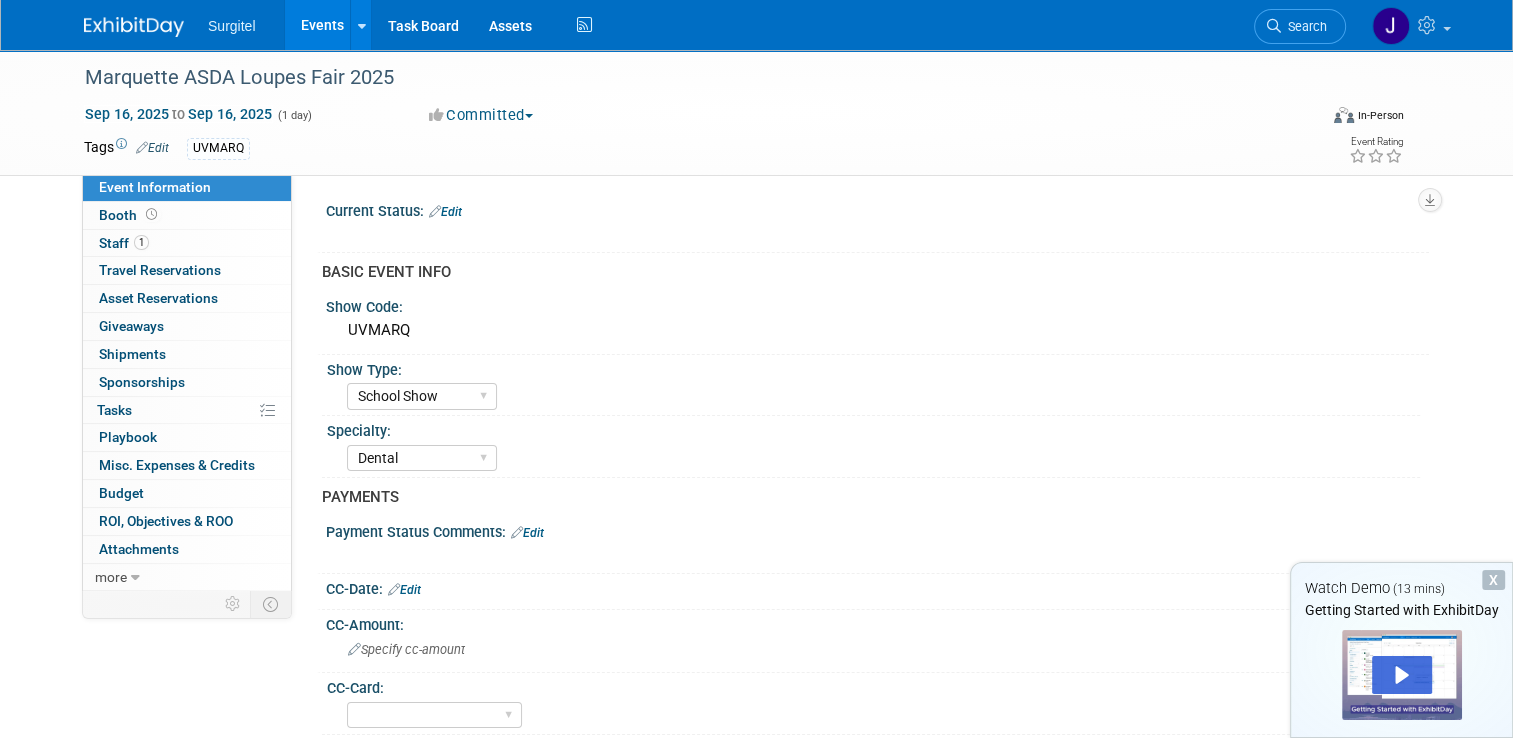 scroll, scrollTop: 0, scrollLeft: 0, axis: both 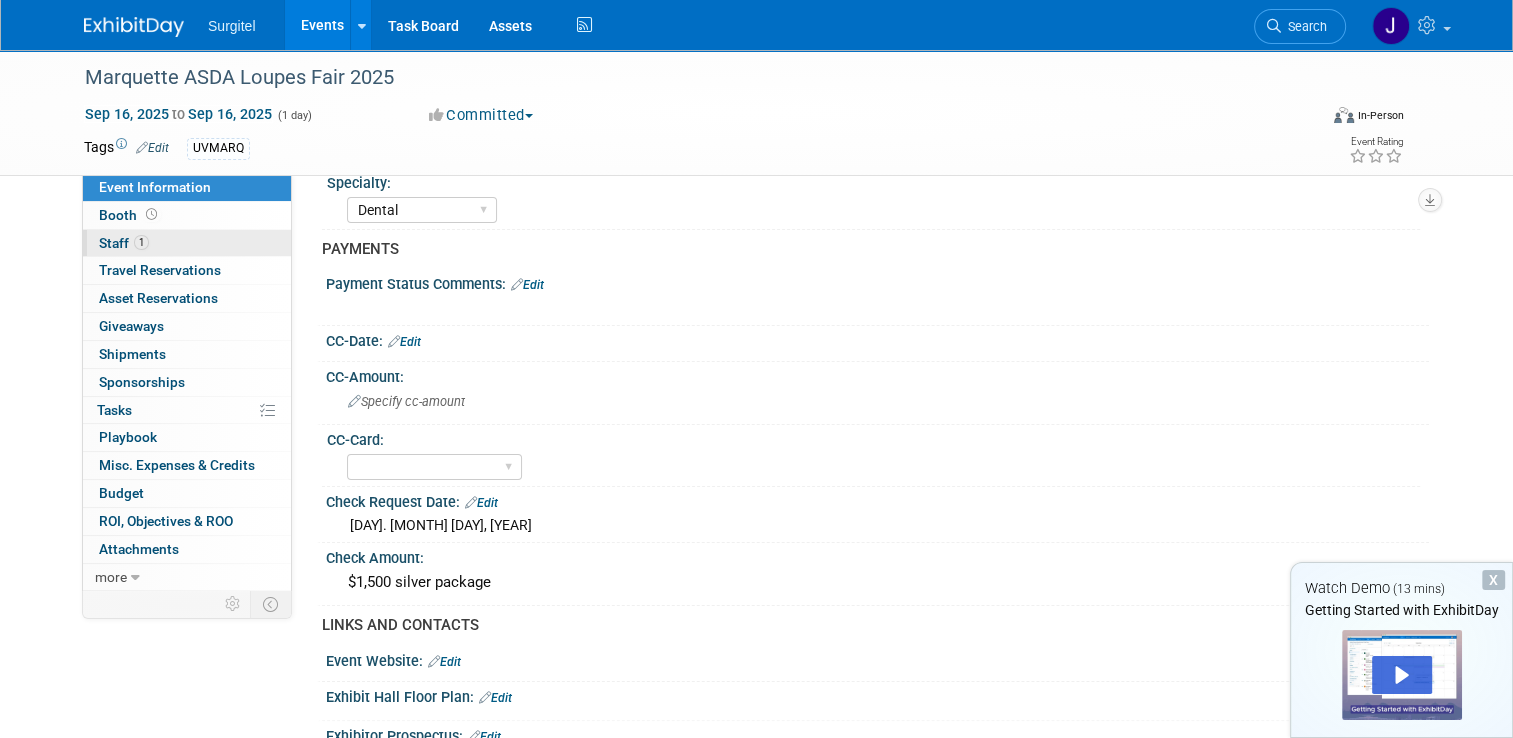 click on "Staff 1" at bounding box center (124, 243) 